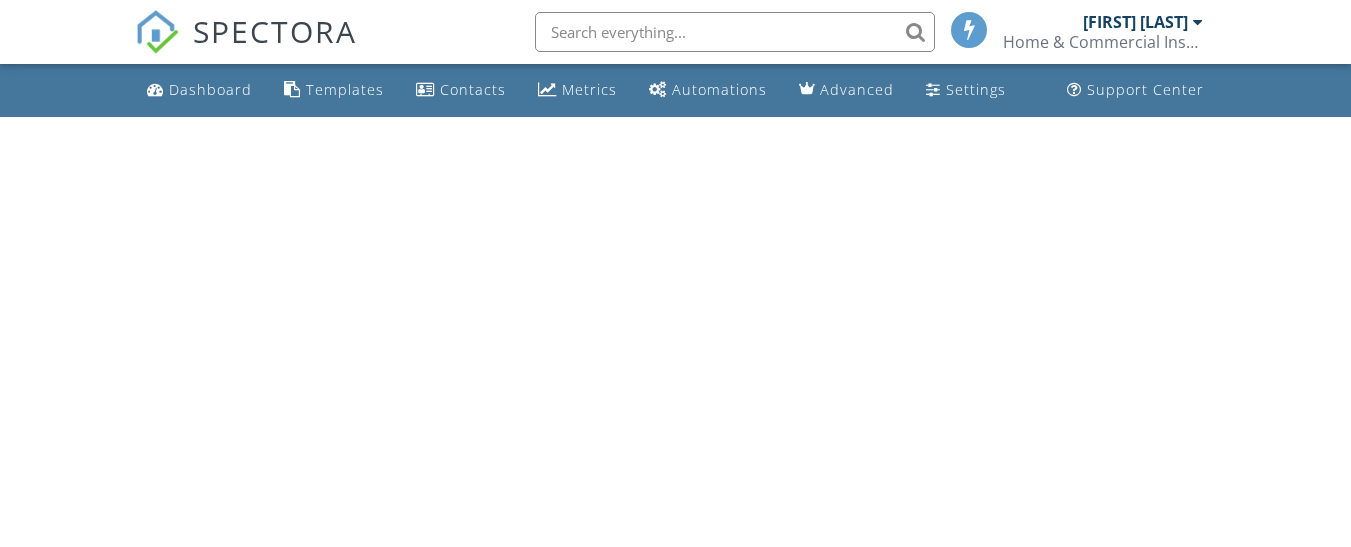 scroll, scrollTop: 0, scrollLeft: 0, axis: both 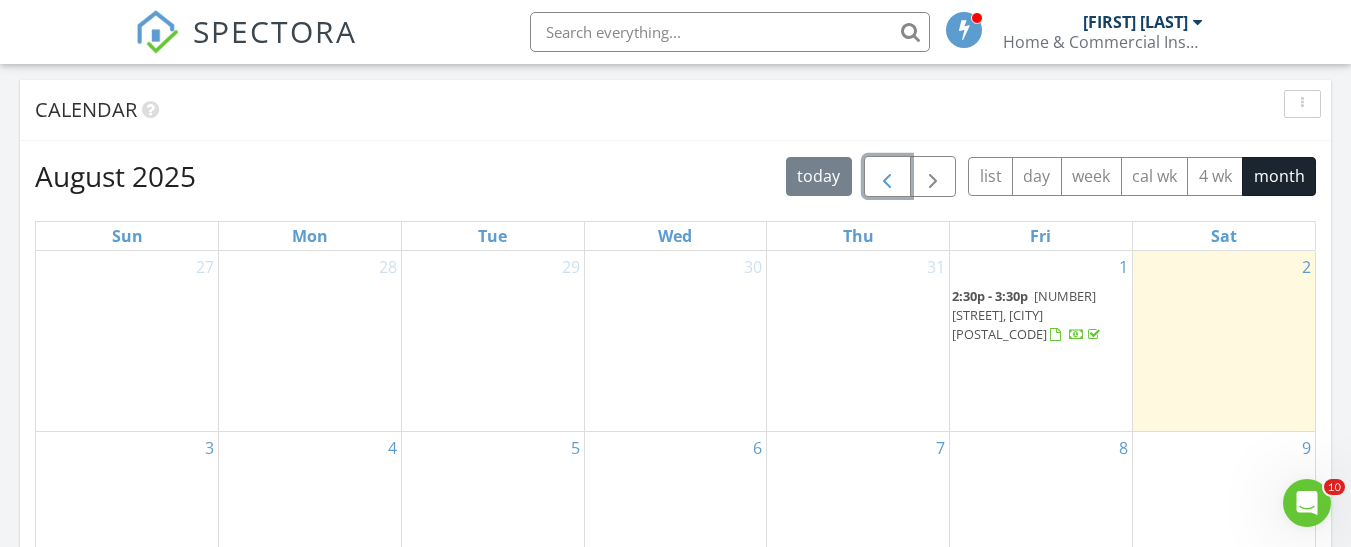 click at bounding box center (887, 177) 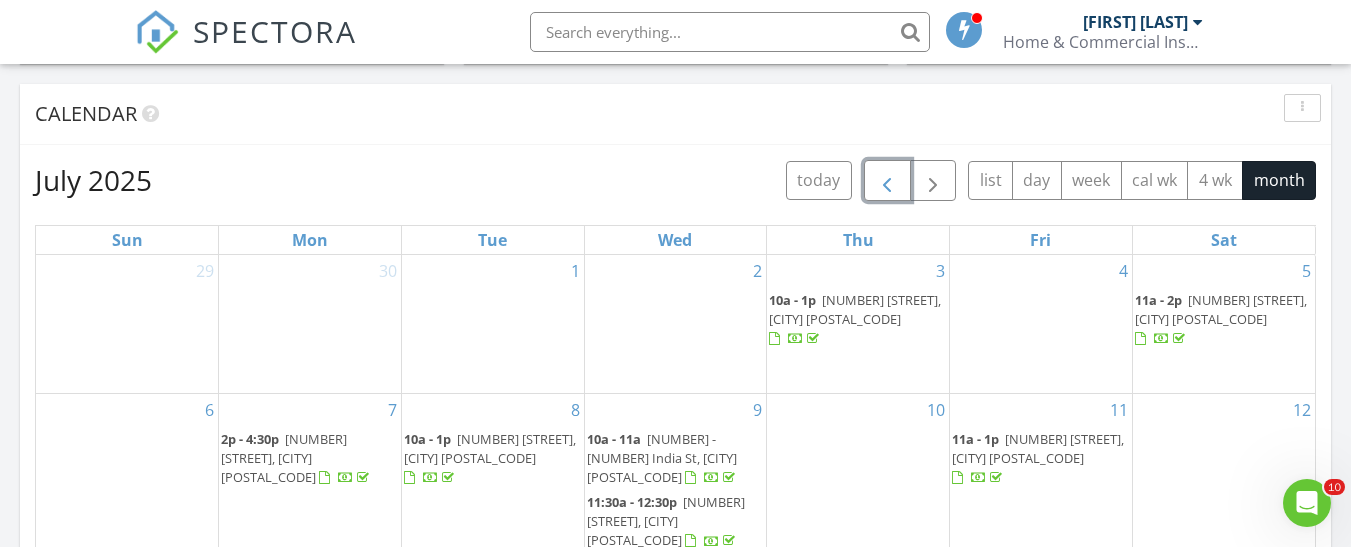 scroll, scrollTop: 600, scrollLeft: 0, axis: vertical 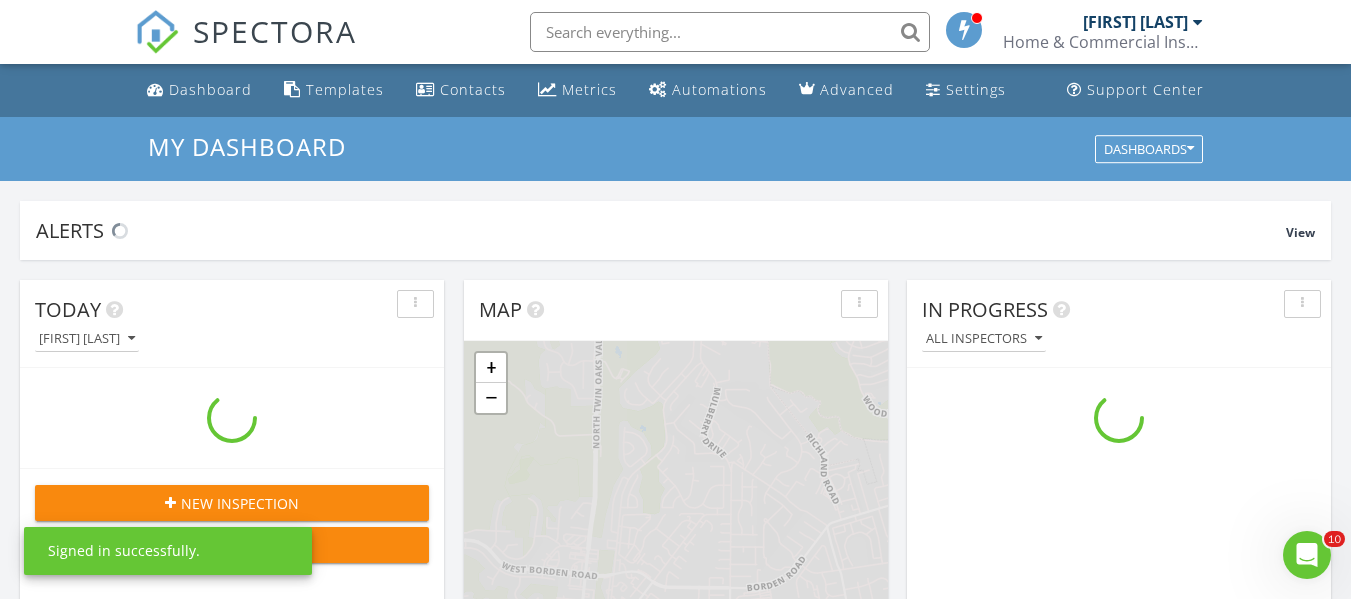 click at bounding box center [730, 32] 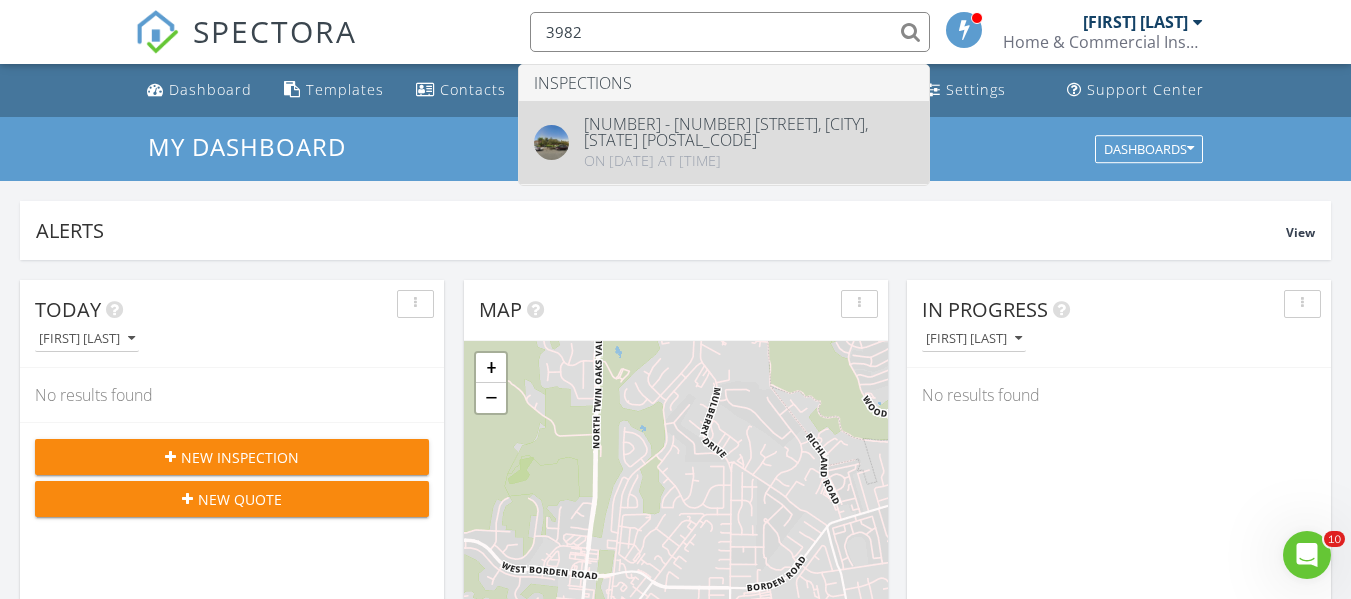 type on "3982" 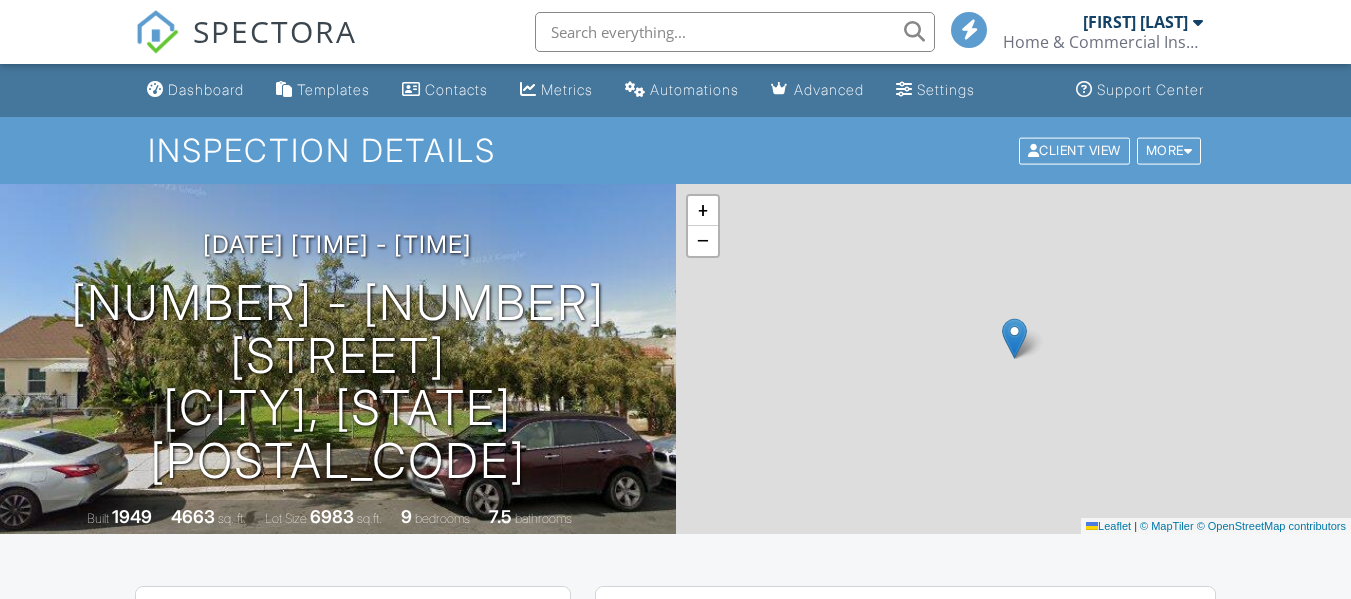 scroll, scrollTop: 200, scrollLeft: 0, axis: vertical 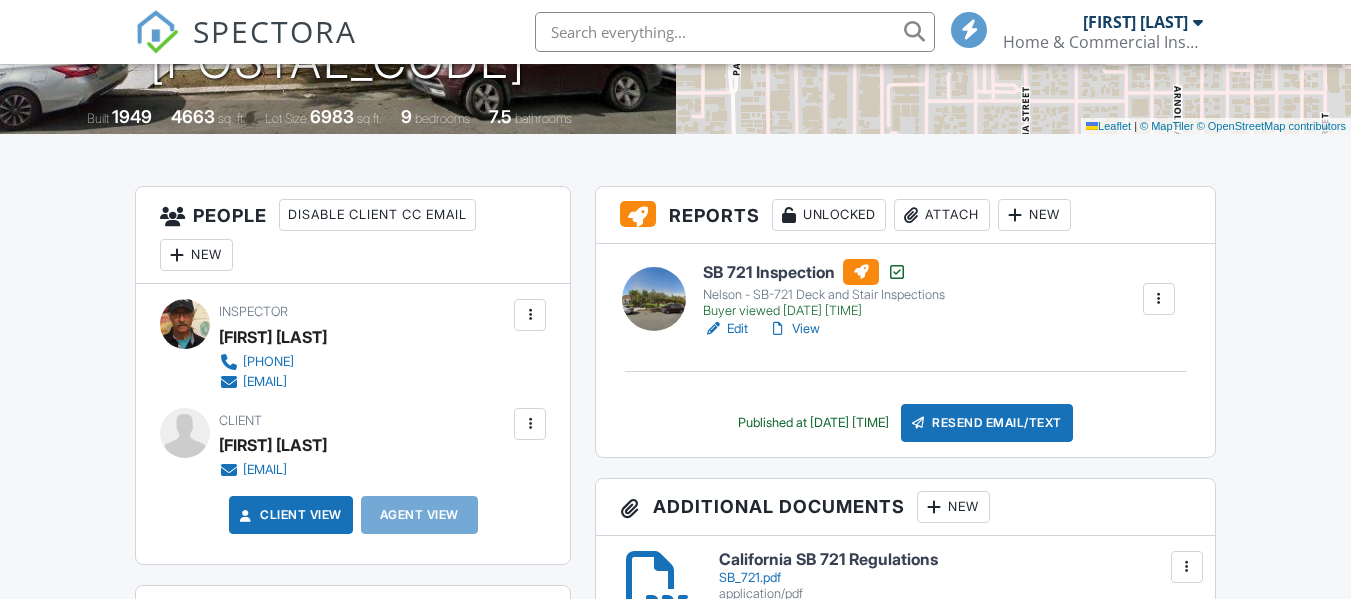 click on "Edit" at bounding box center [725, 329] 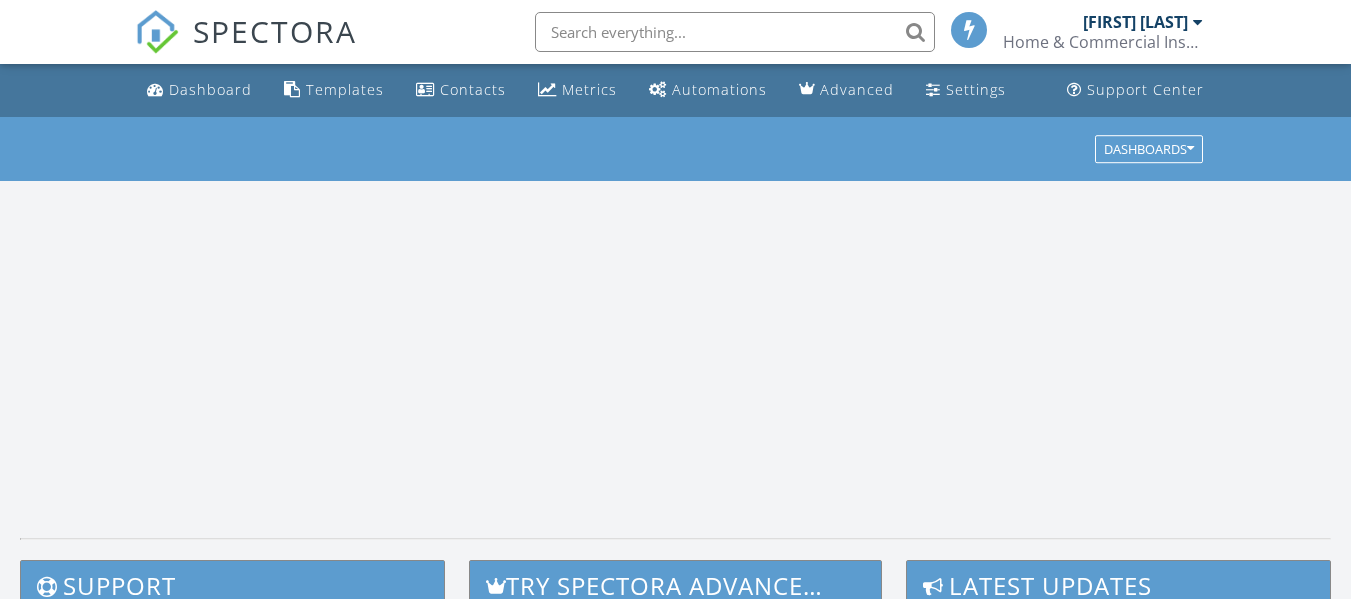 scroll, scrollTop: 0, scrollLeft: 0, axis: both 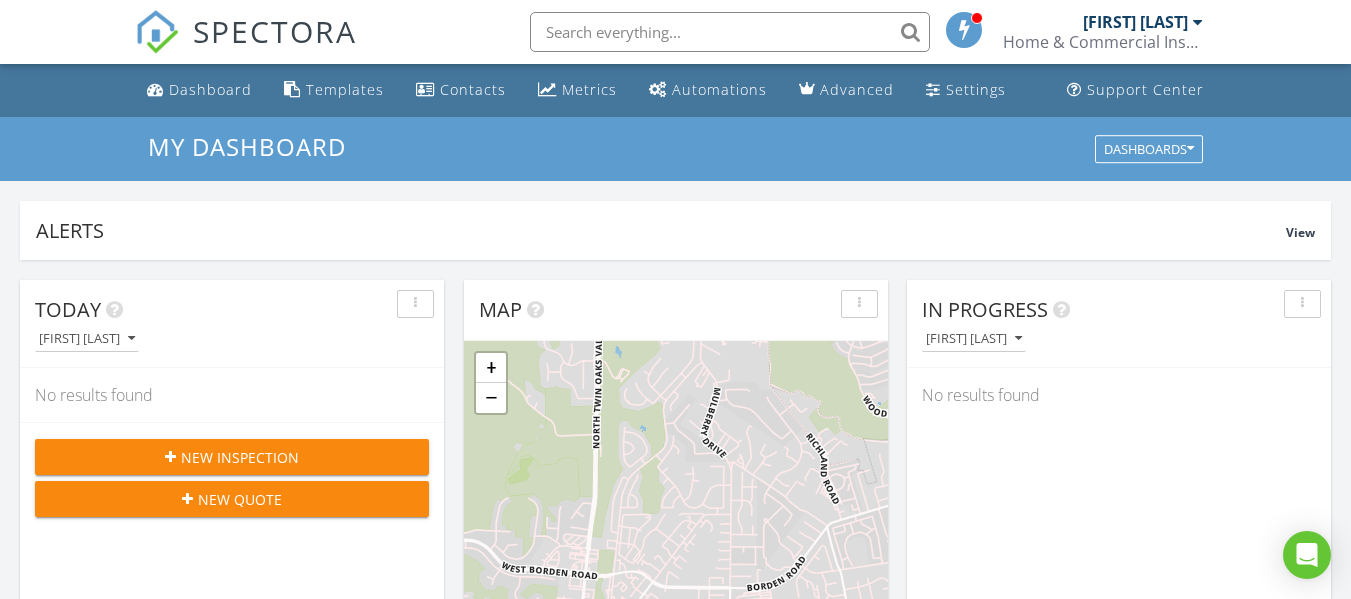 click at bounding box center [730, 32] 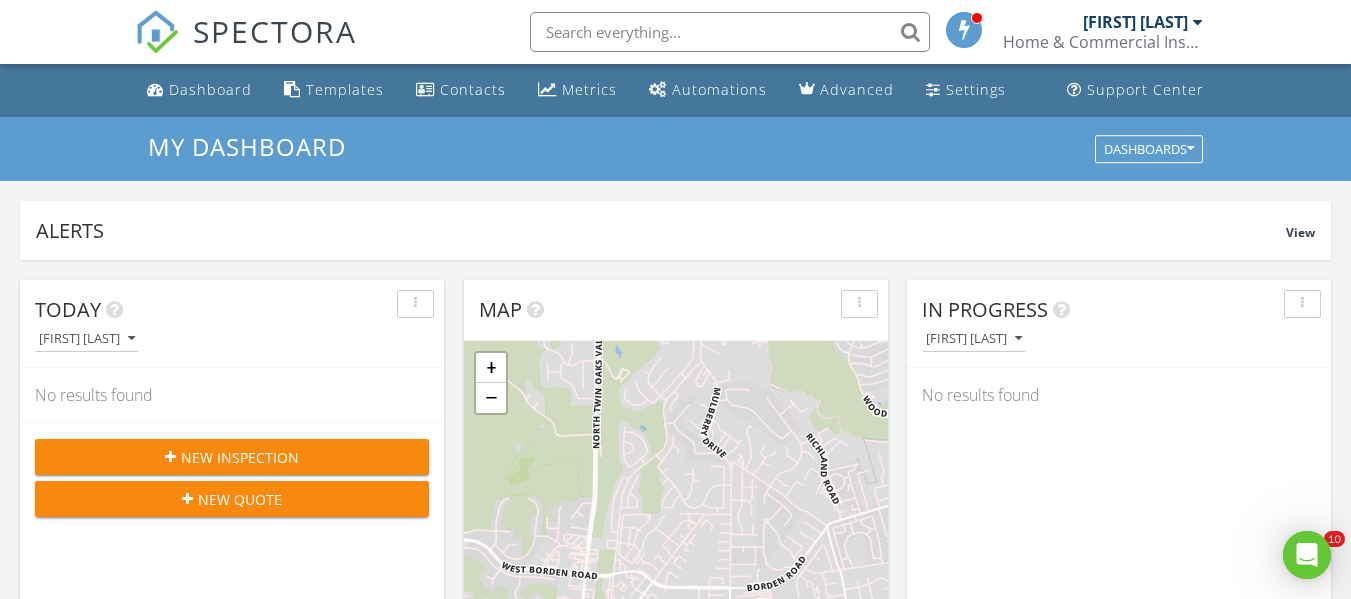 scroll, scrollTop: 0, scrollLeft: 0, axis: both 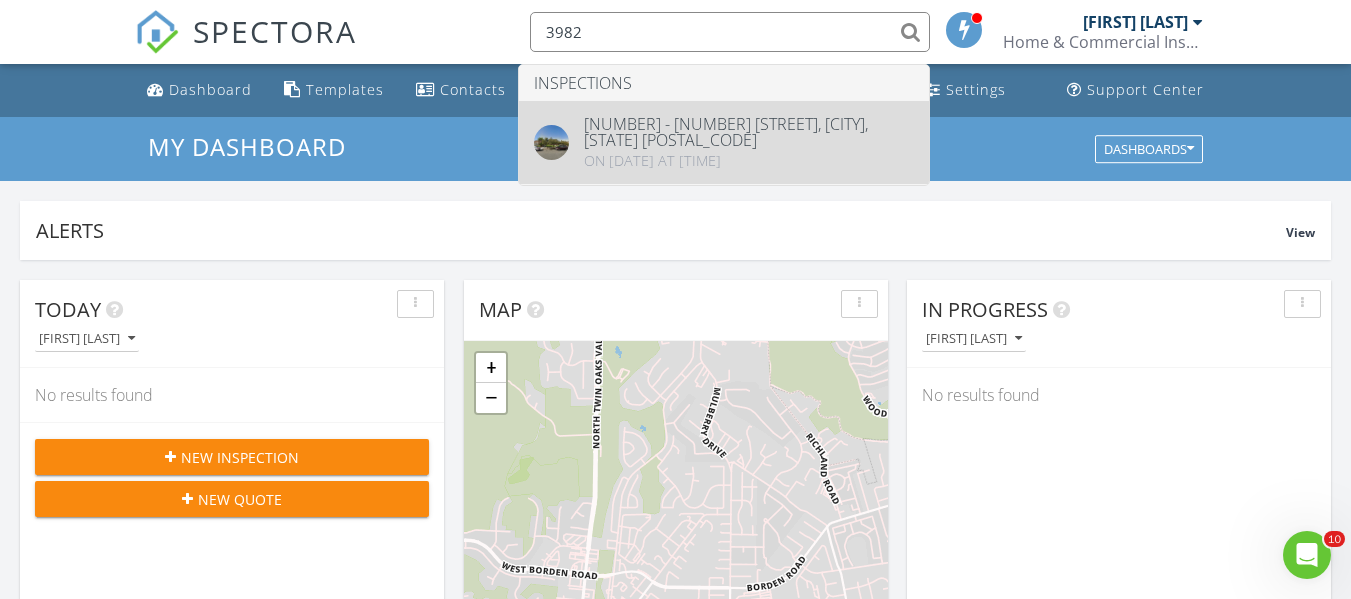 type on "3982" 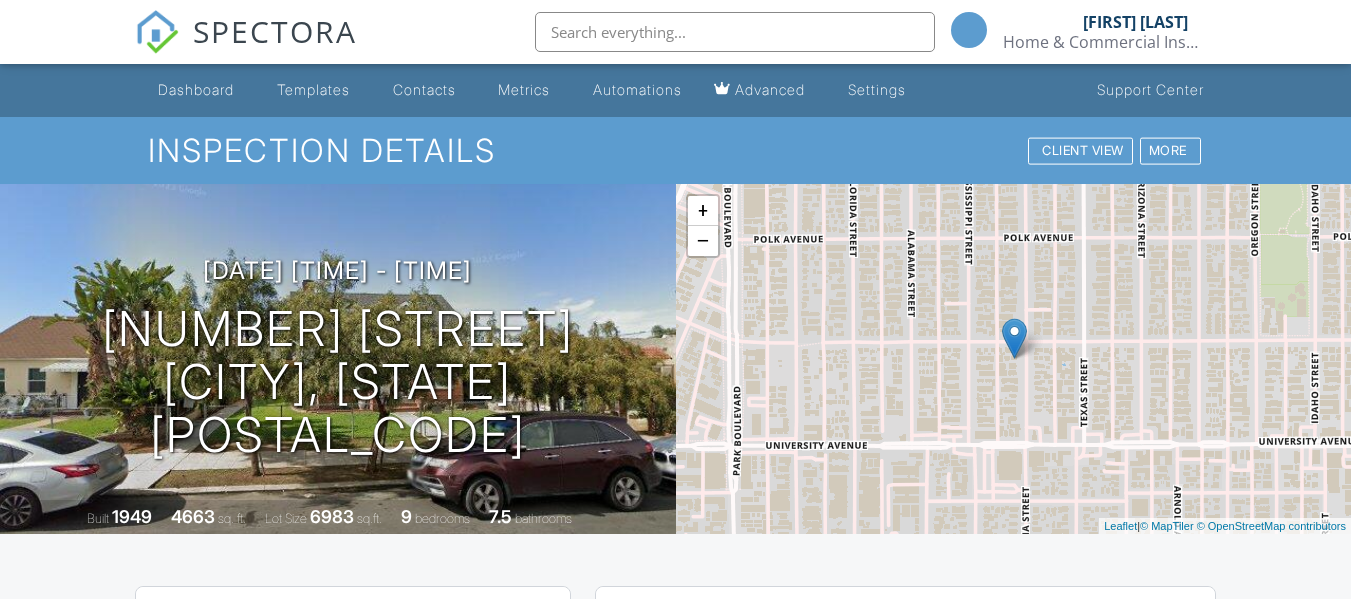 scroll, scrollTop: 0, scrollLeft: 0, axis: both 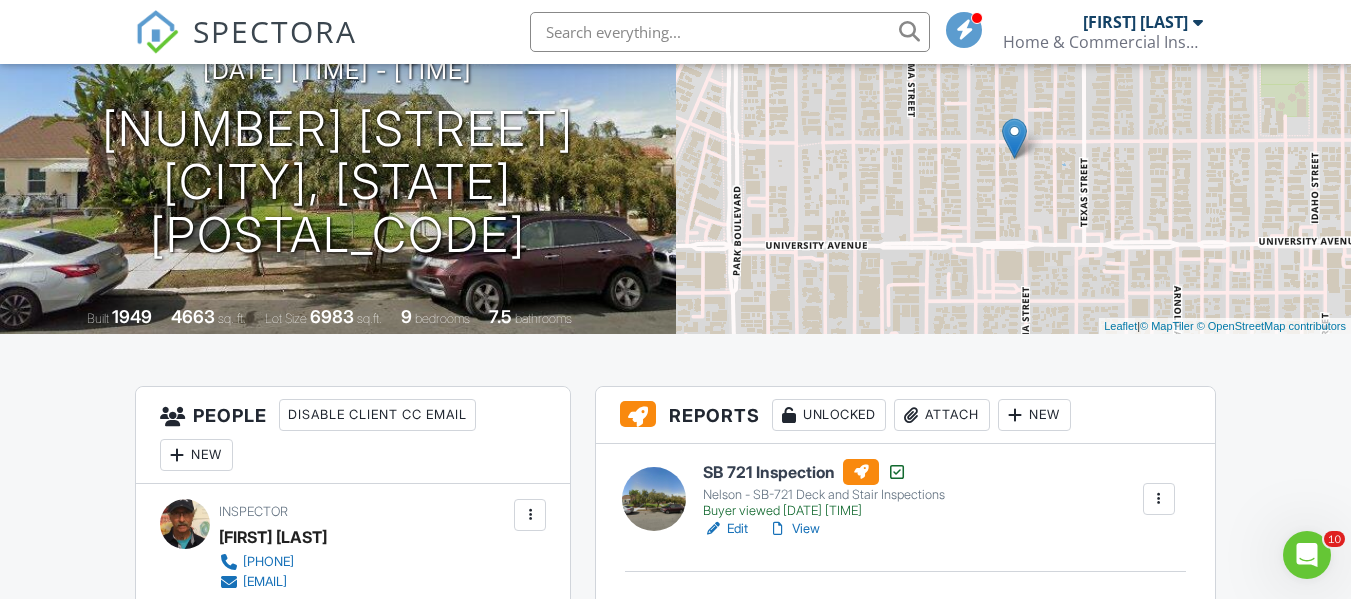 click on "View" at bounding box center [794, 529] 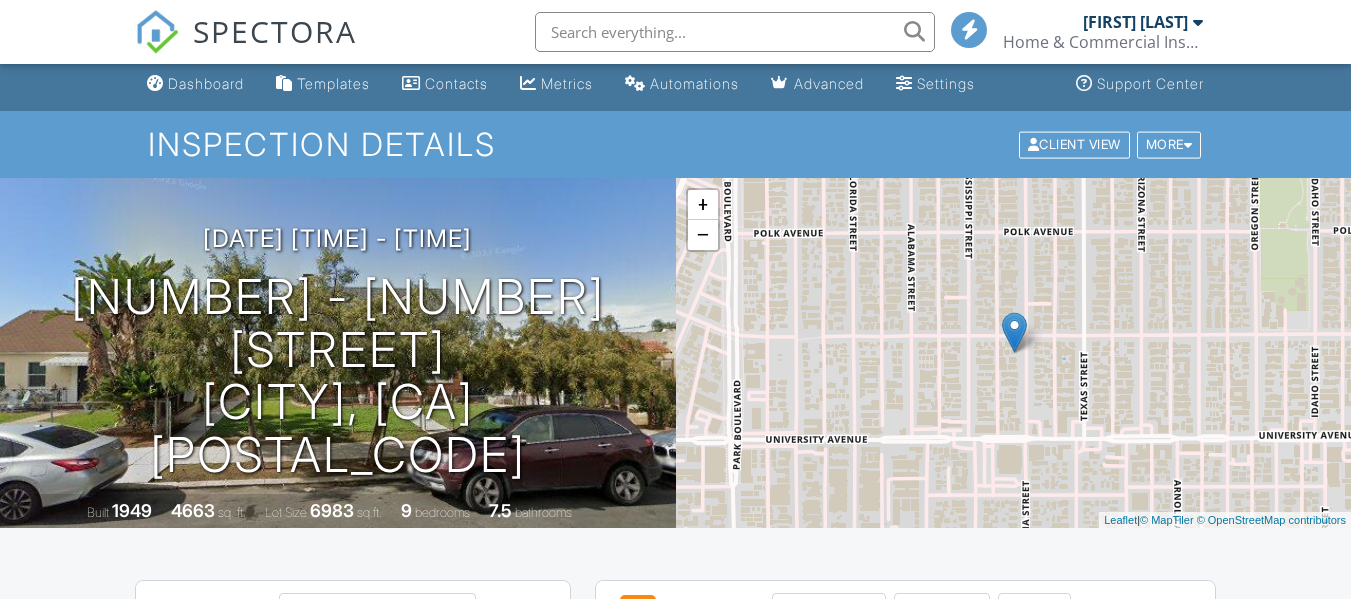 scroll, scrollTop: 100, scrollLeft: 0, axis: vertical 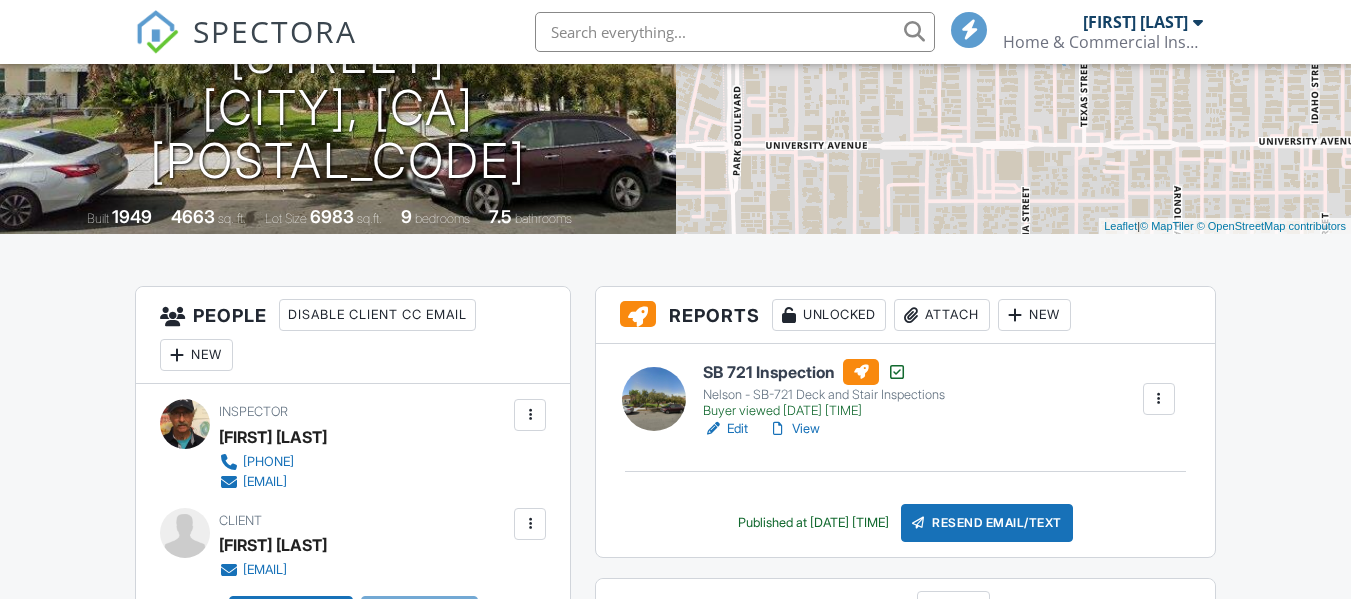 click on "View" at bounding box center (794, 429) 